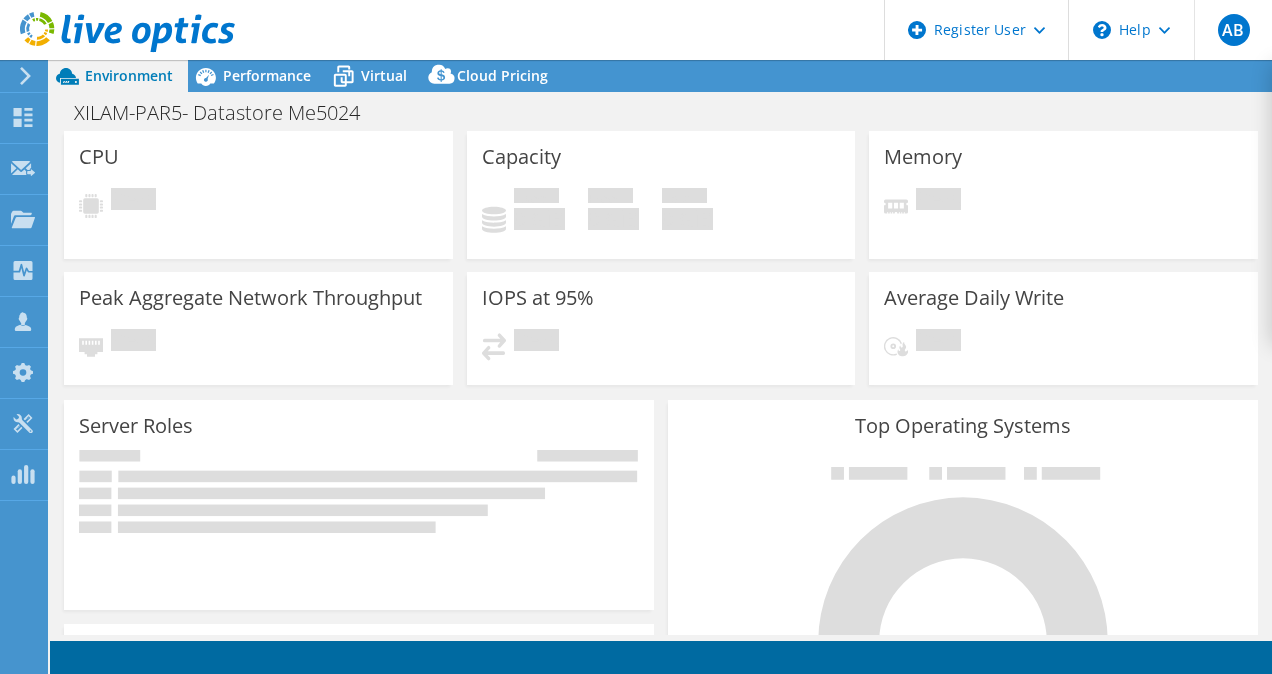 scroll, scrollTop: 0, scrollLeft: 0, axis: both 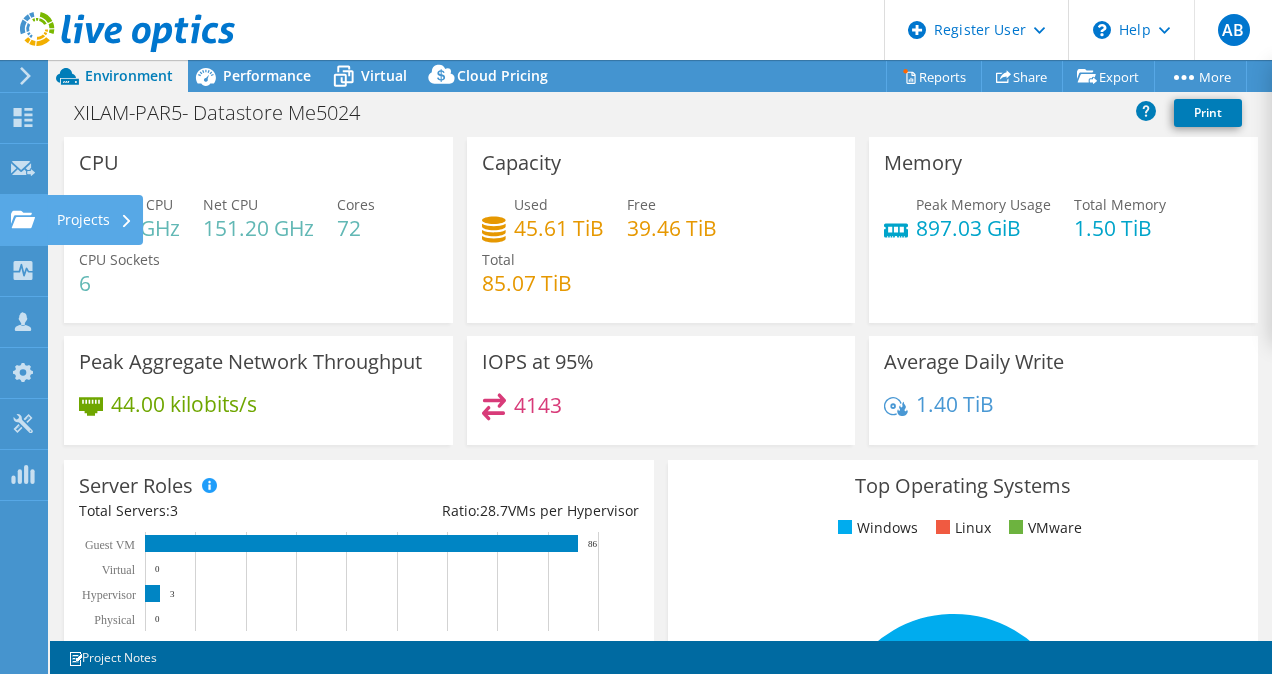 click at bounding box center (23, 222) 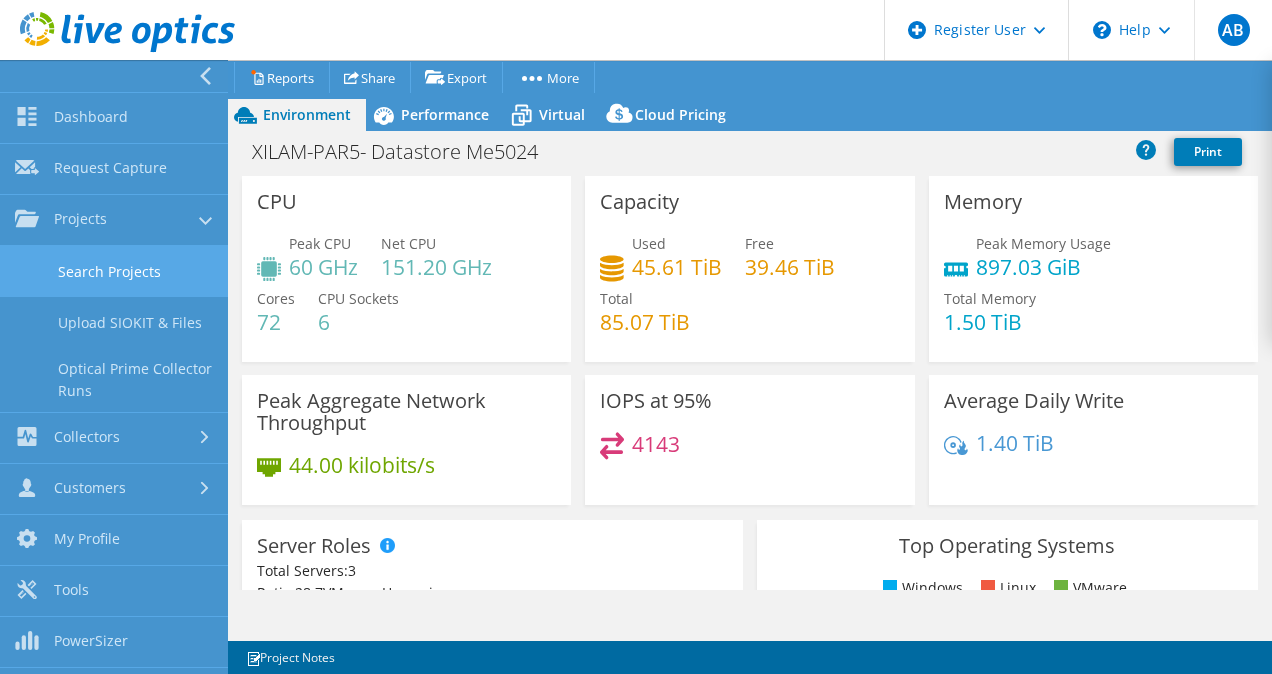 click on "Search Projects" at bounding box center [114, 271] 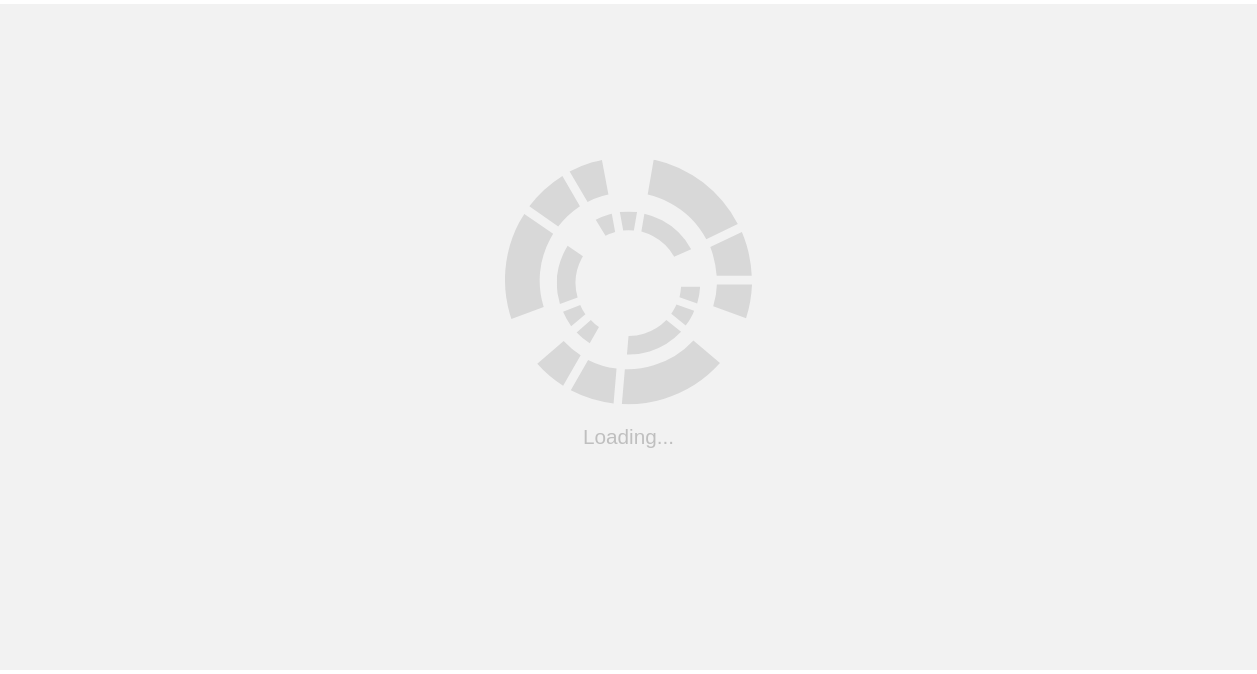 scroll, scrollTop: 0, scrollLeft: 0, axis: both 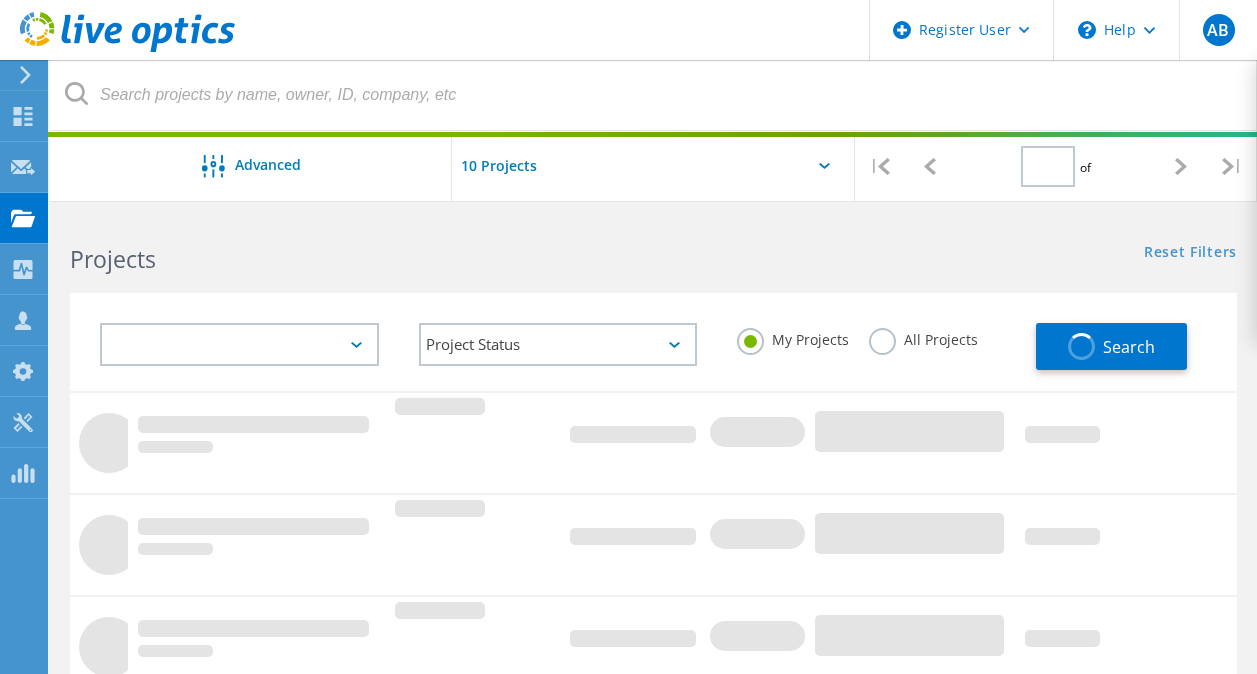 type on "2" 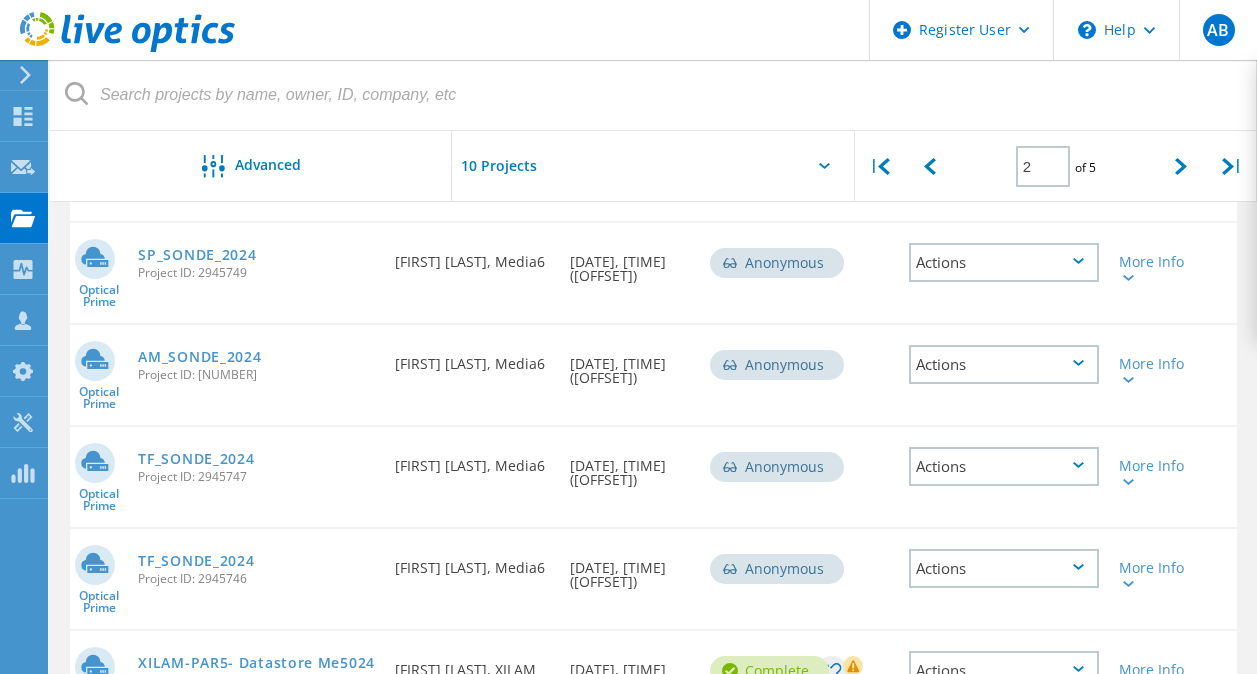 scroll, scrollTop: 733, scrollLeft: 0, axis: vertical 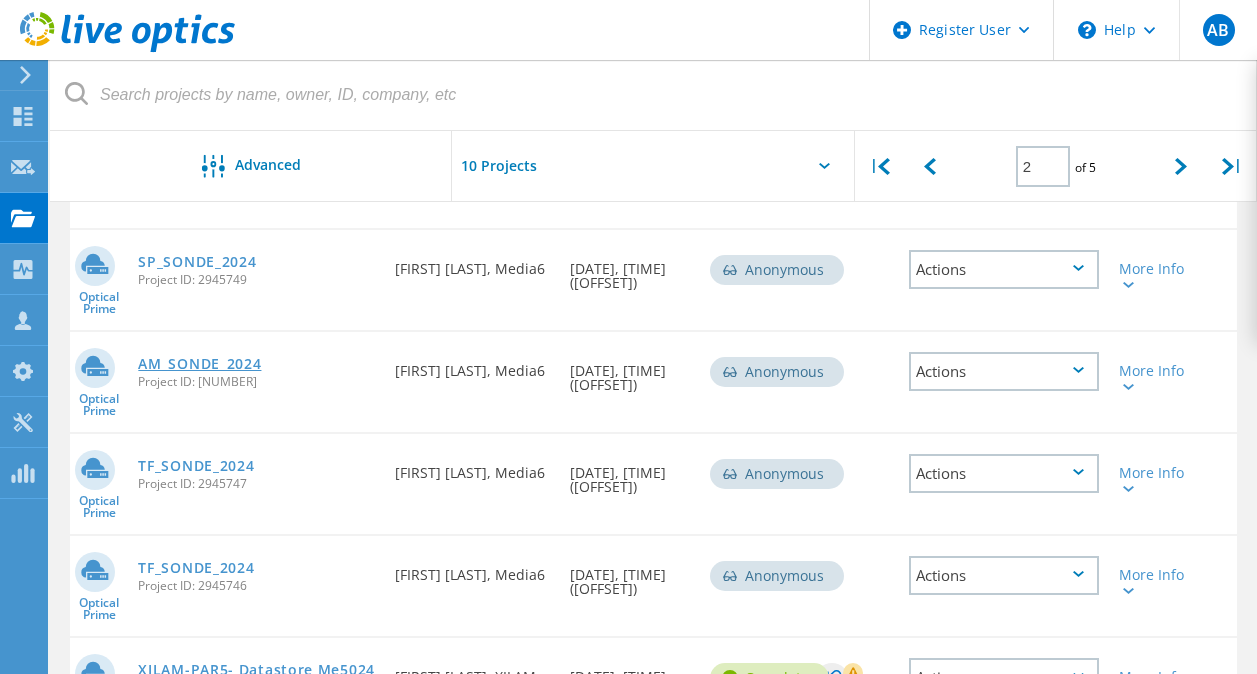 click on "AM_SONDE_2024" 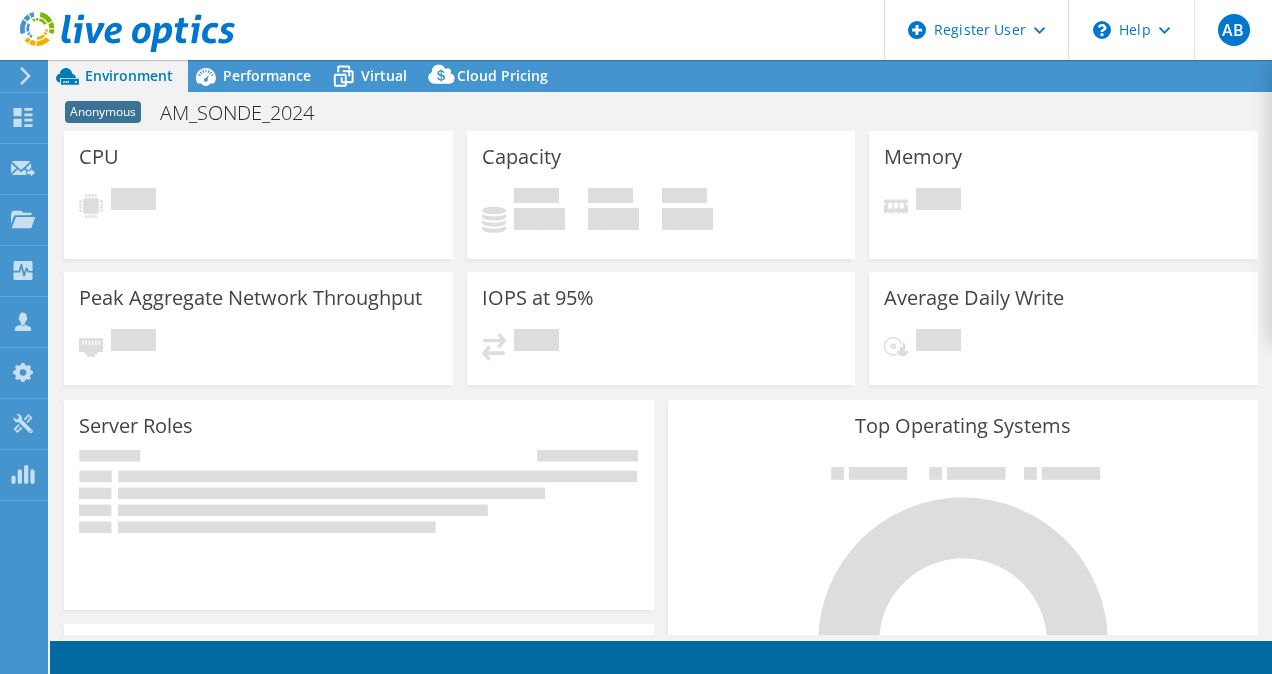 scroll, scrollTop: 0, scrollLeft: 0, axis: both 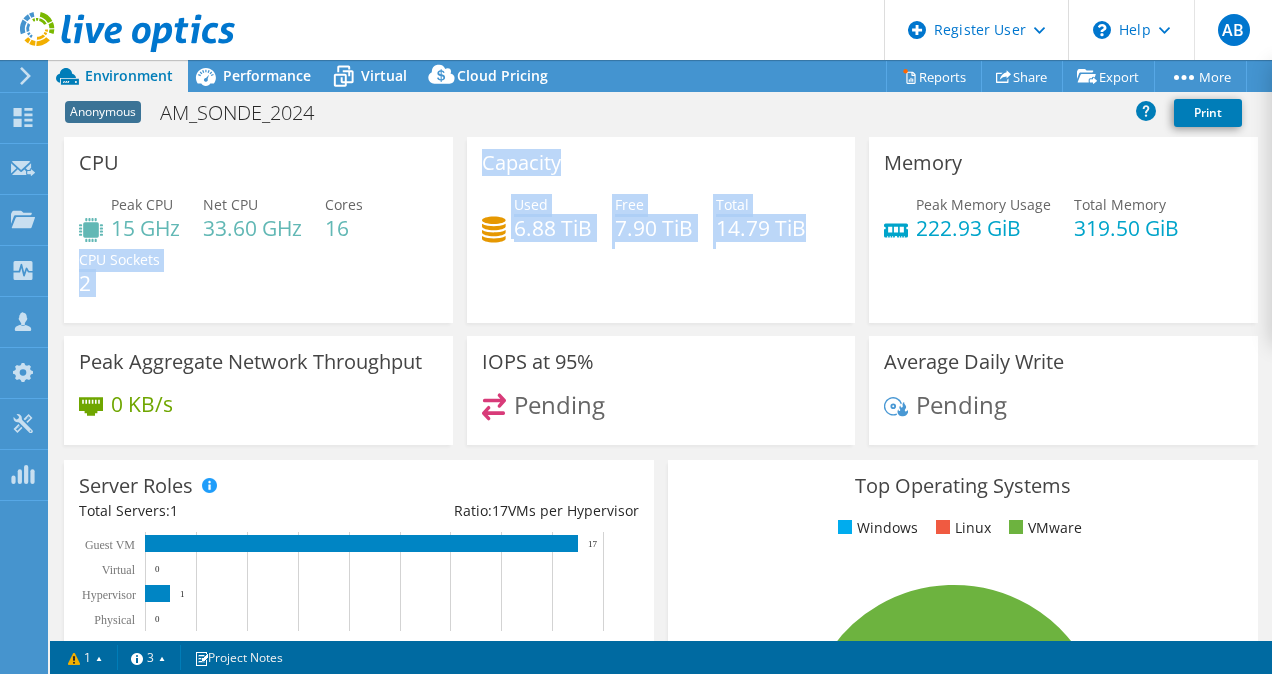 drag, startPoint x: 824, startPoint y: 238, endPoint x: 450, endPoint y: 216, distance: 374.6465 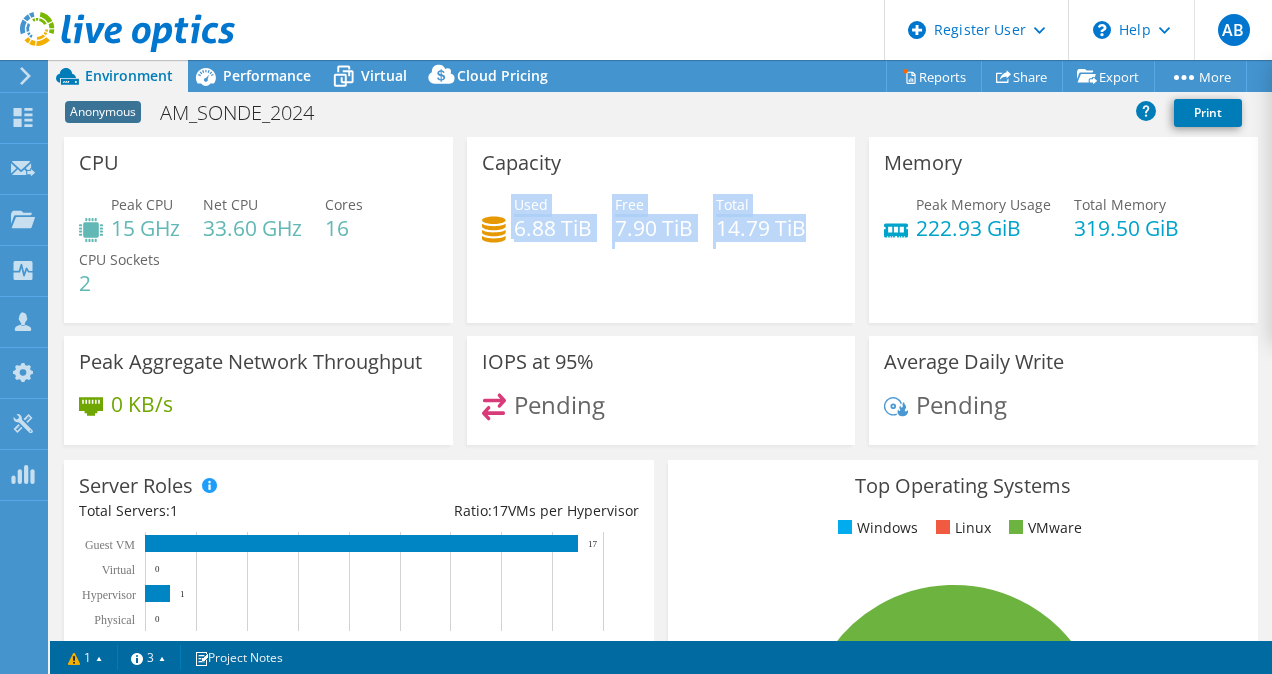 drag, startPoint x: 801, startPoint y: 240, endPoint x: 499, endPoint y: 192, distance: 305.79077 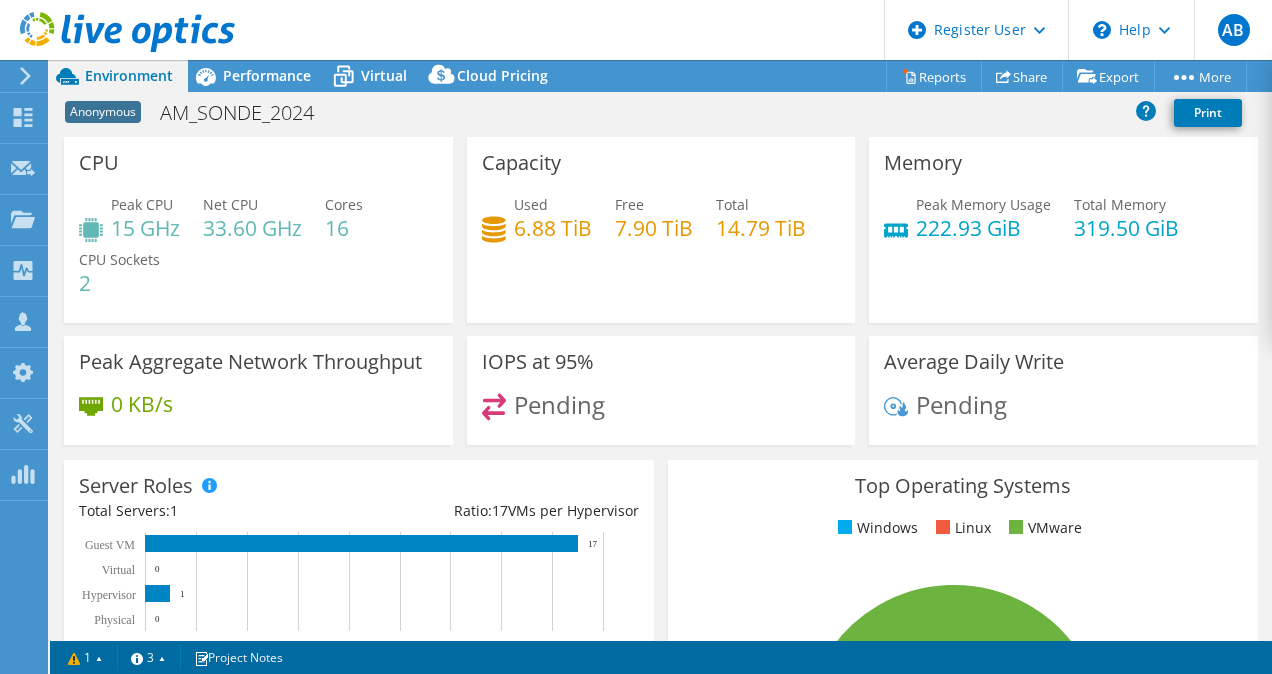 click on "Capacity
Used
[QUANTITY]
Free
[QUANTITY]
Total
[QUANTITY]" at bounding box center [661, 230] 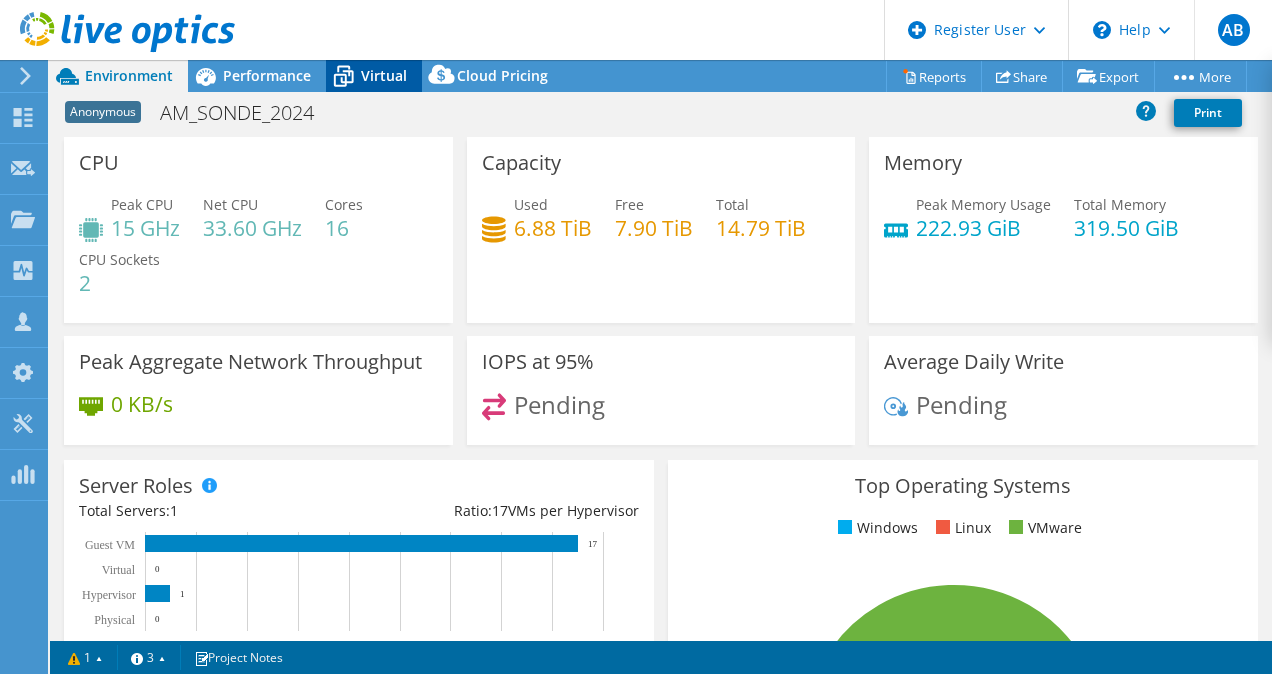 click on "Virtual" at bounding box center [384, 75] 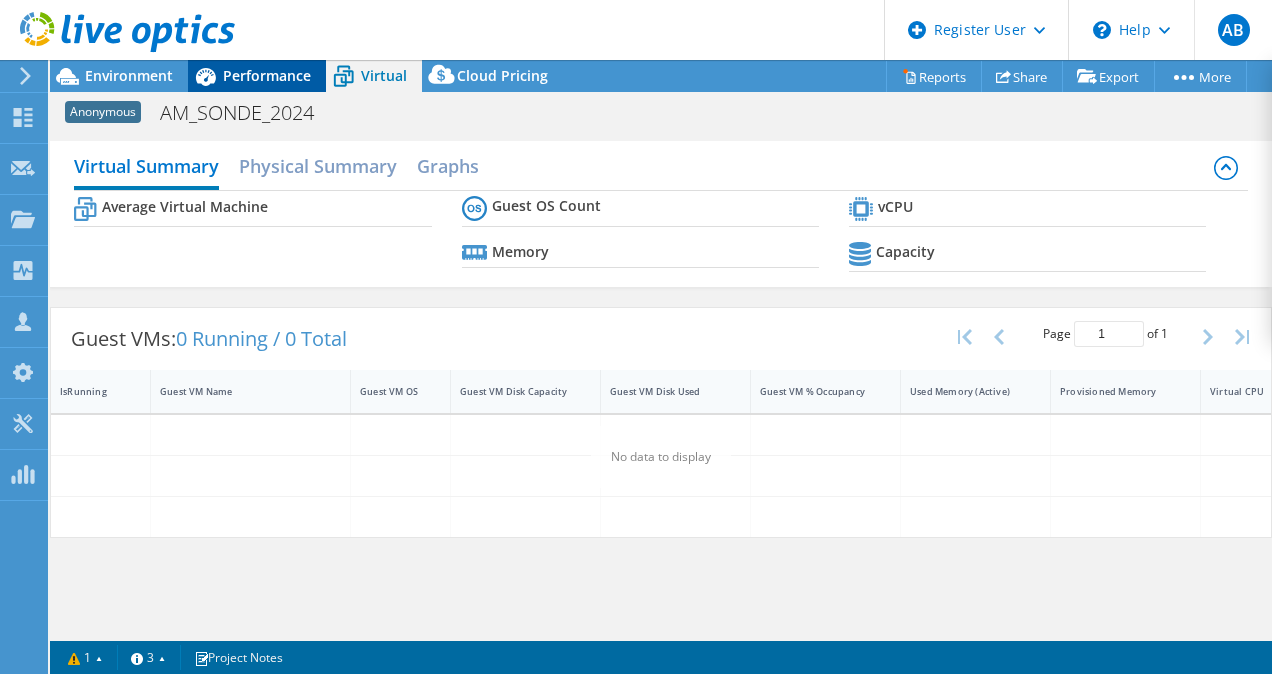 click on "Performance" at bounding box center [267, 75] 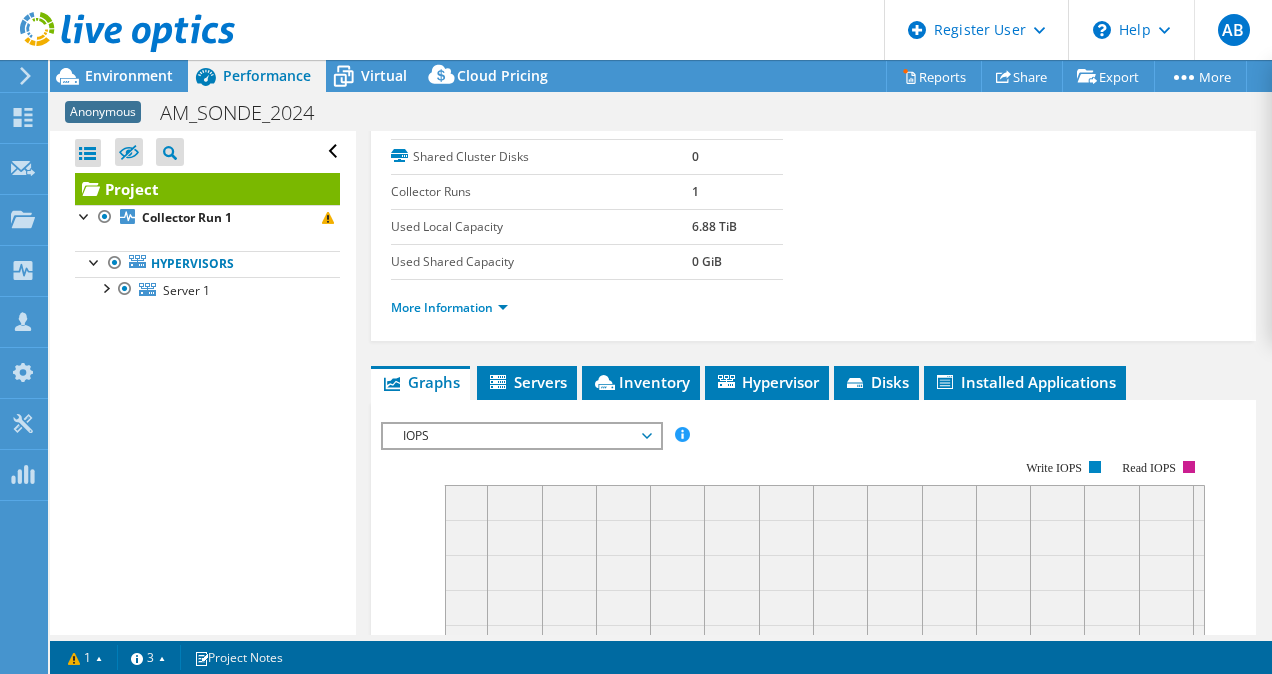 scroll, scrollTop: 299, scrollLeft: 0, axis: vertical 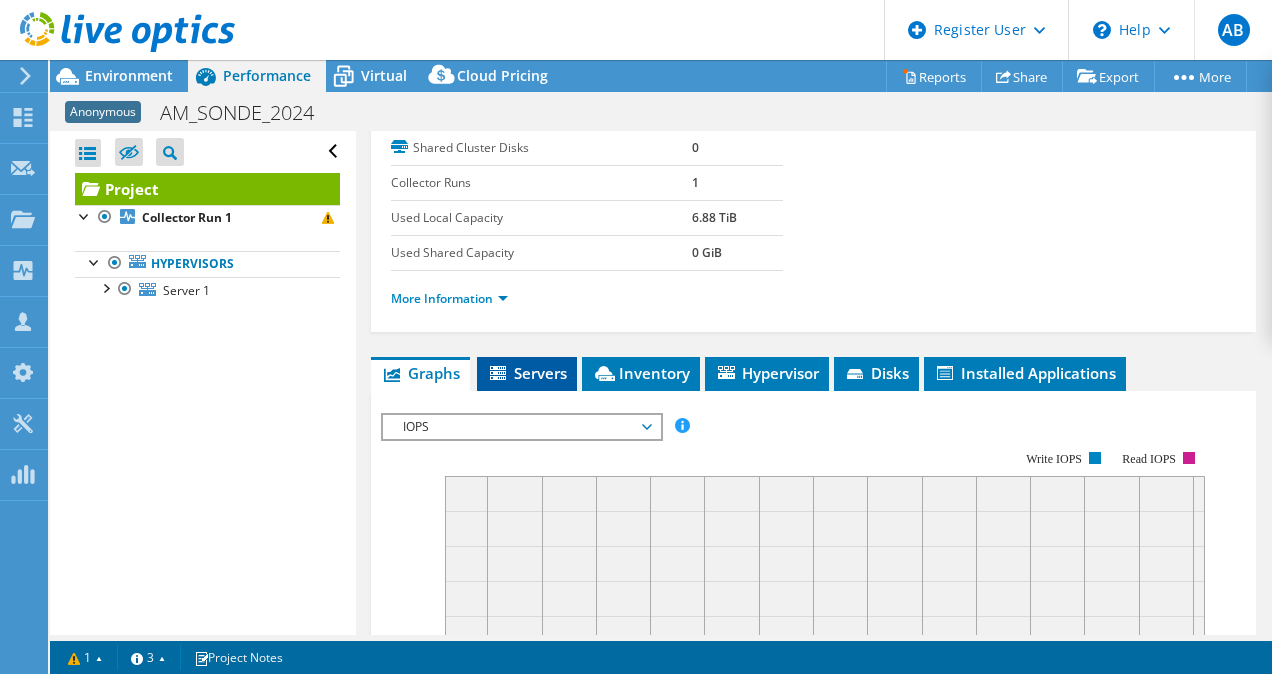 click on "Servers" at bounding box center (527, 374) 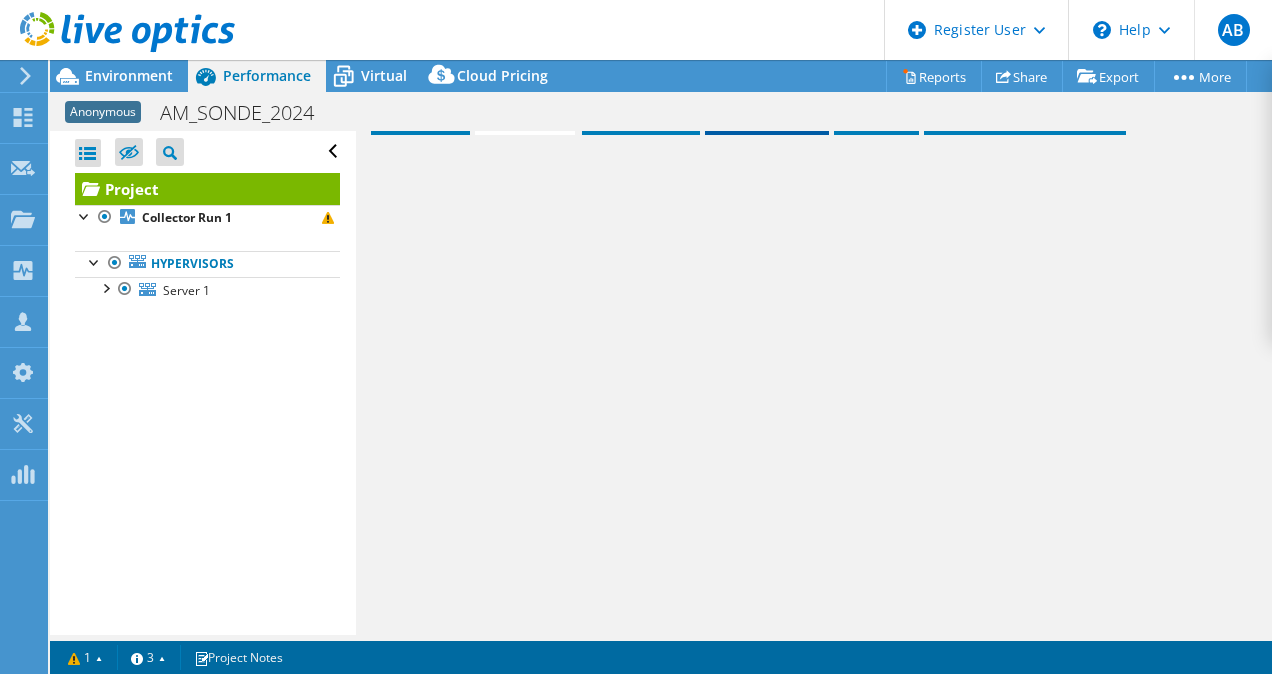 scroll, scrollTop: 554, scrollLeft: 0, axis: vertical 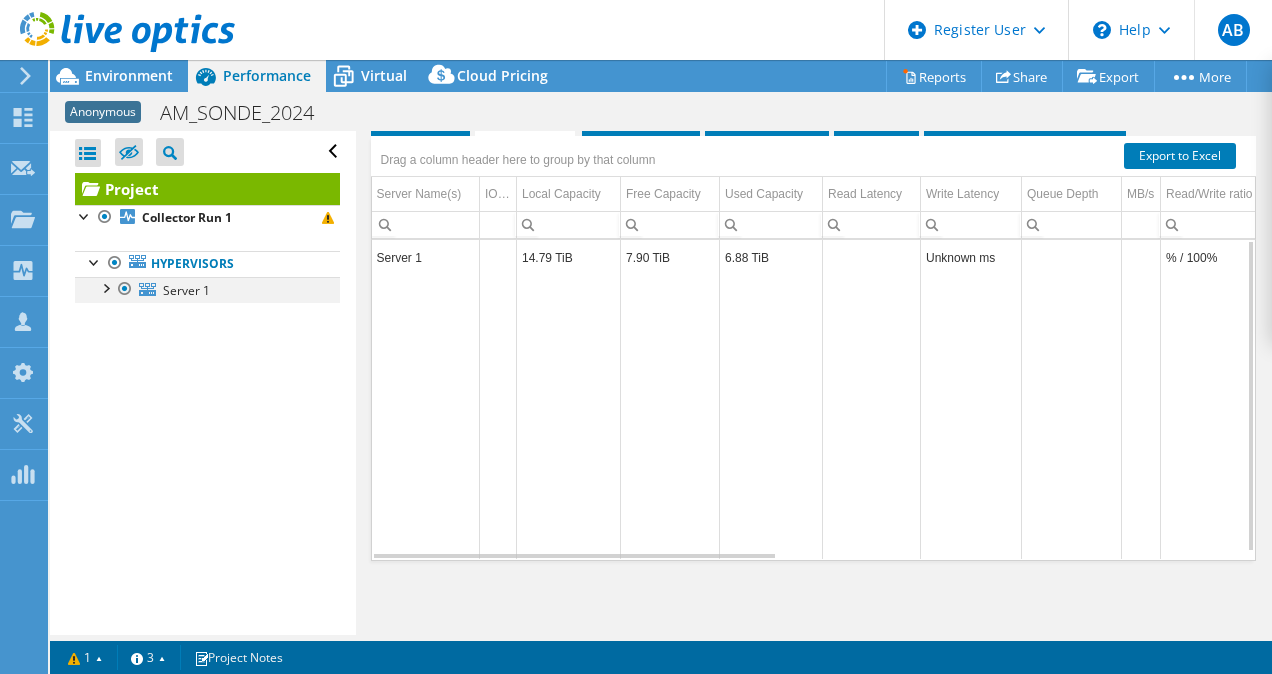 click at bounding box center [105, 287] 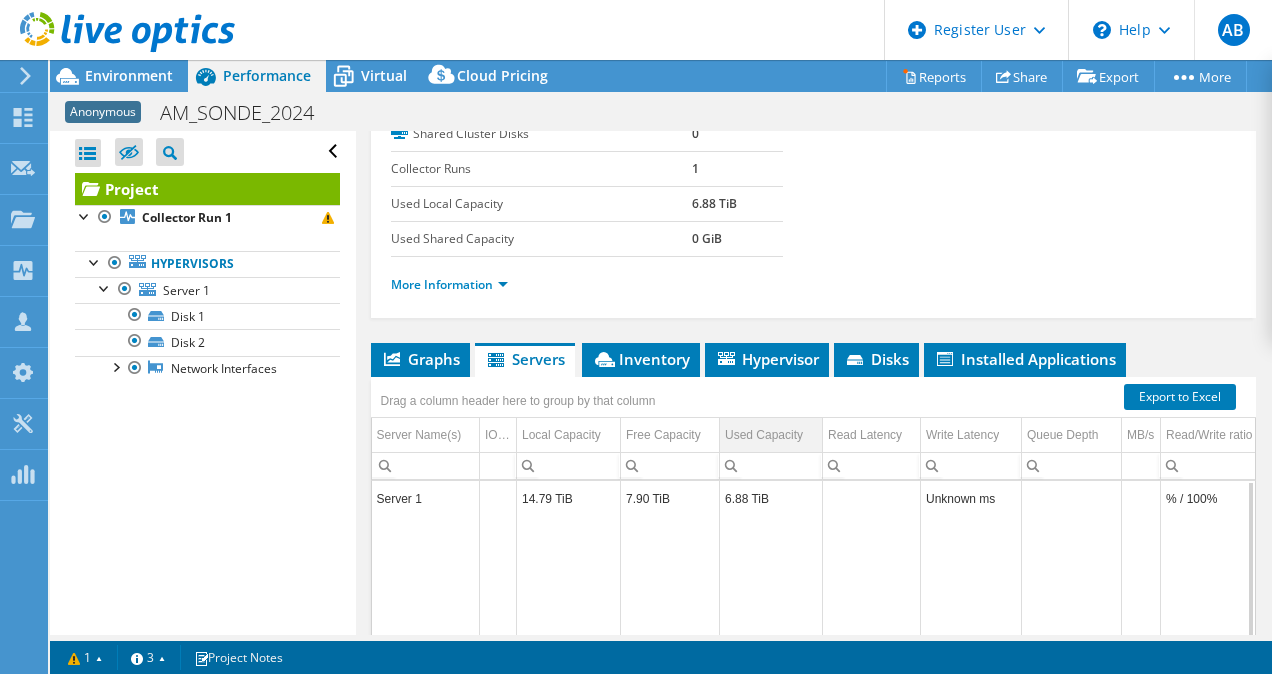 scroll, scrollTop: 313, scrollLeft: 0, axis: vertical 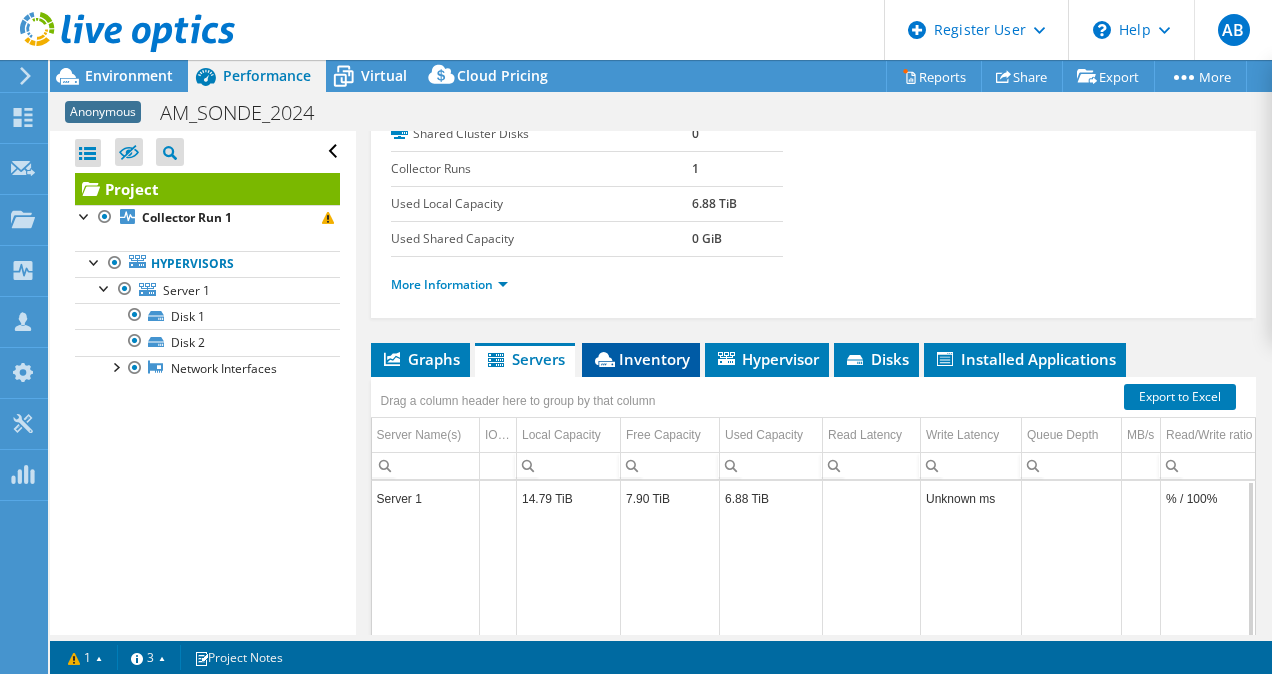 click on "Inventory" at bounding box center [641, 359] 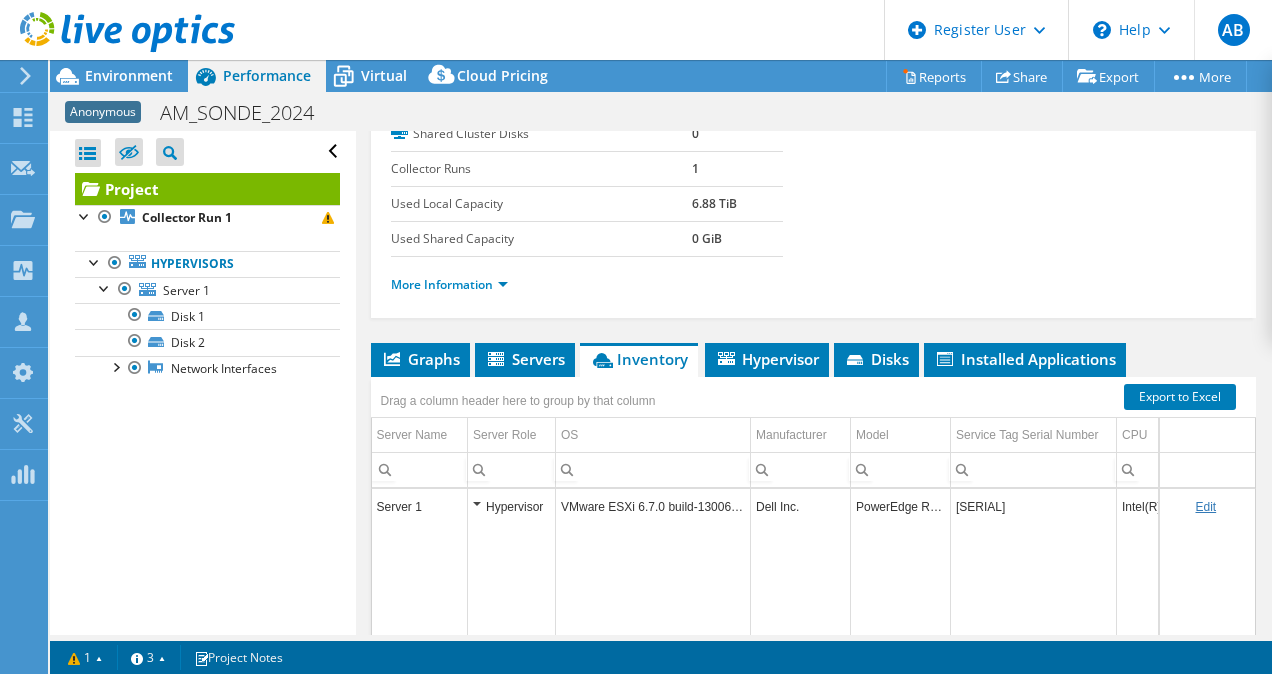 scroll, scrollTop: 366, scrollLeft: 0, axis: vertical 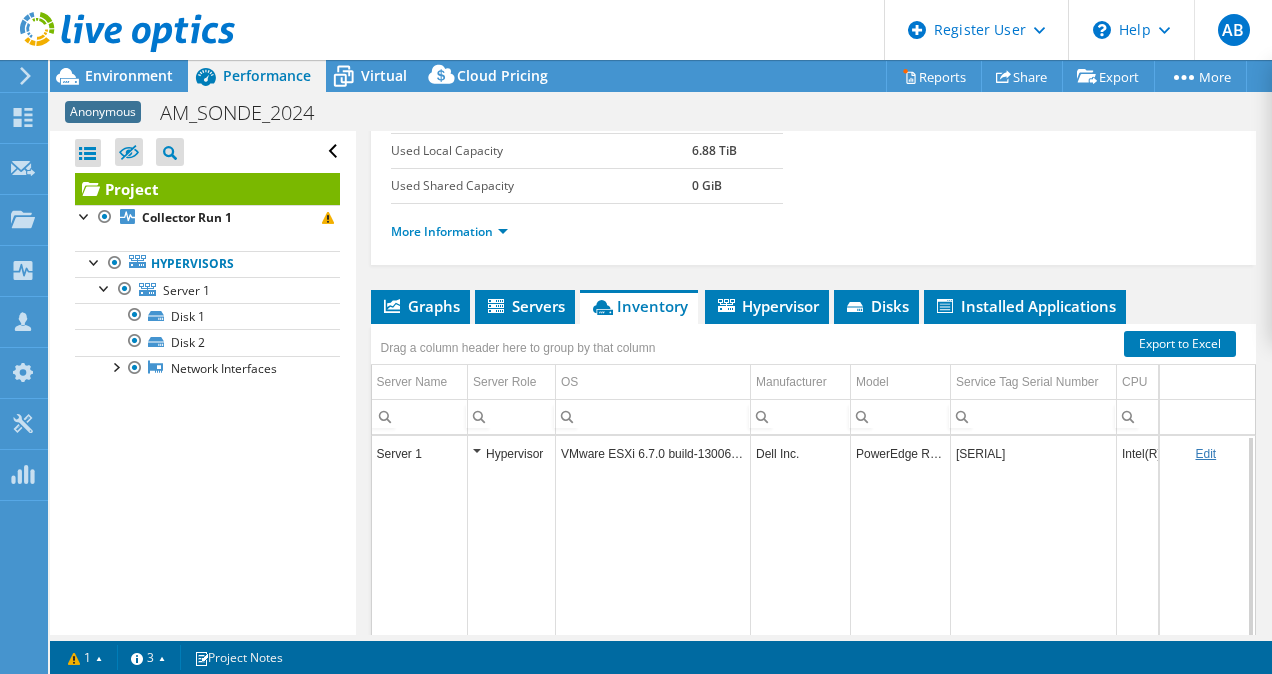 click on "[SERIAL]" at bounding box center (1034, 453) 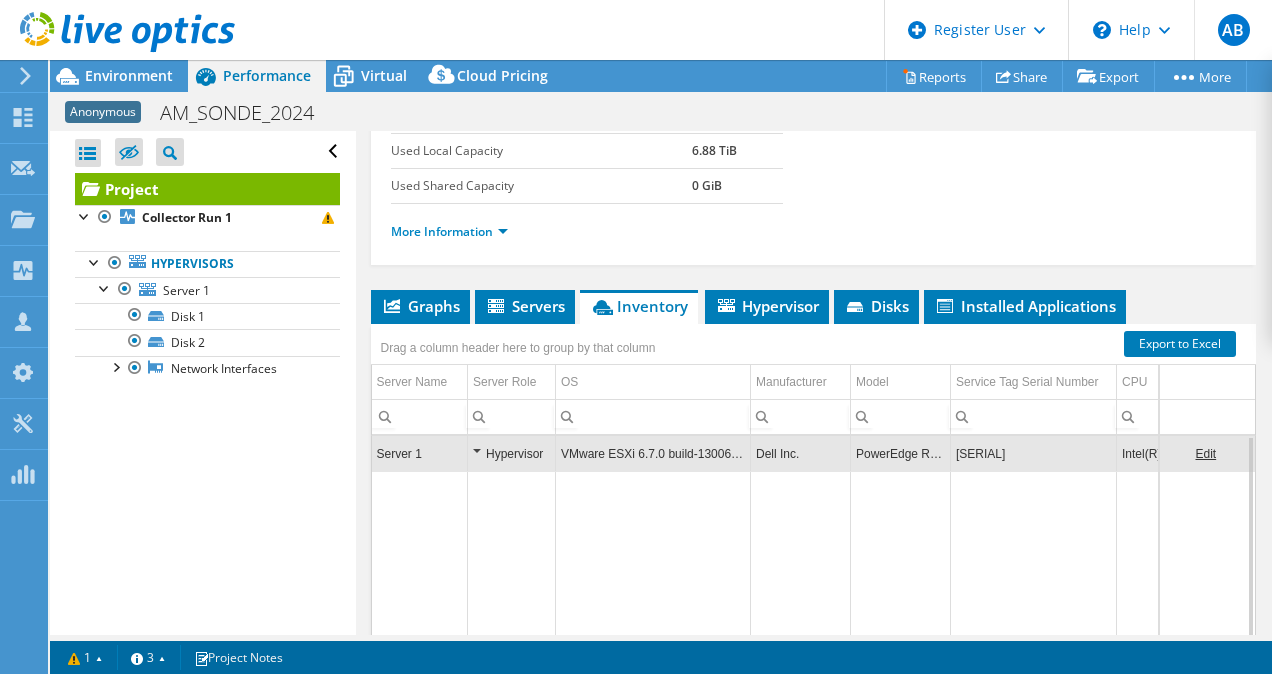 click on "[SERIAL]" at bounding box center [1034, 453] 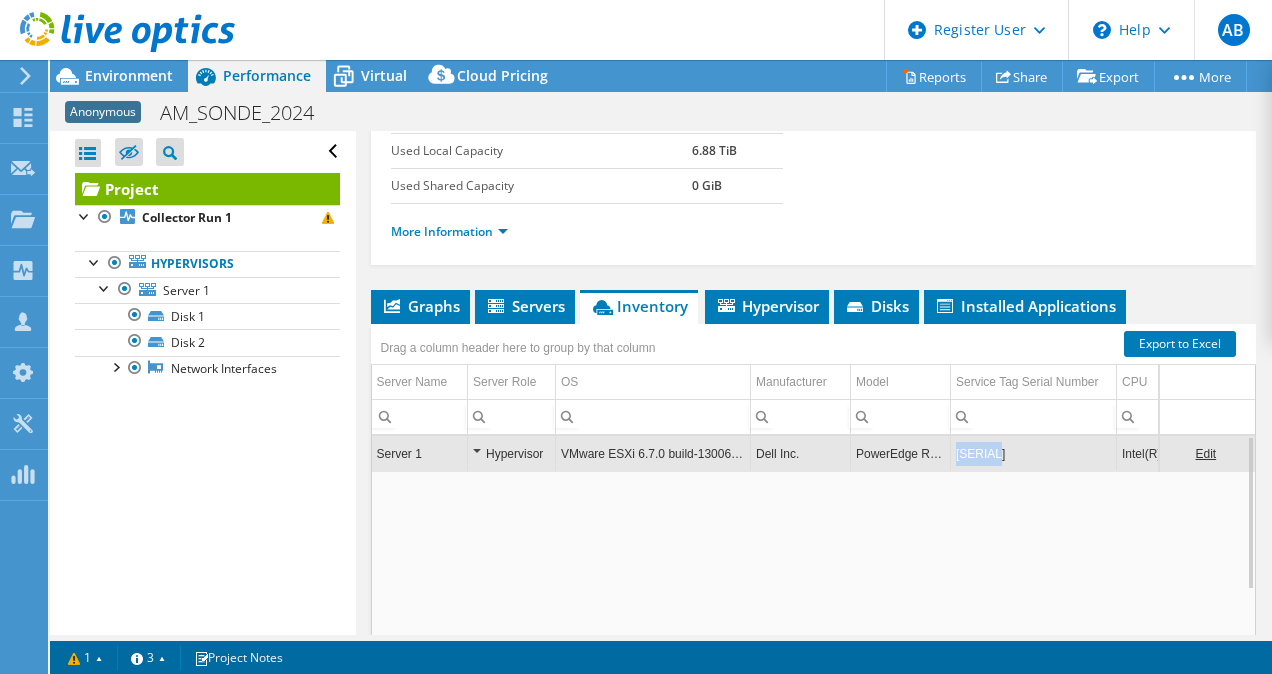 click on "[SERIAL]" at bounding box center (1034, 453) 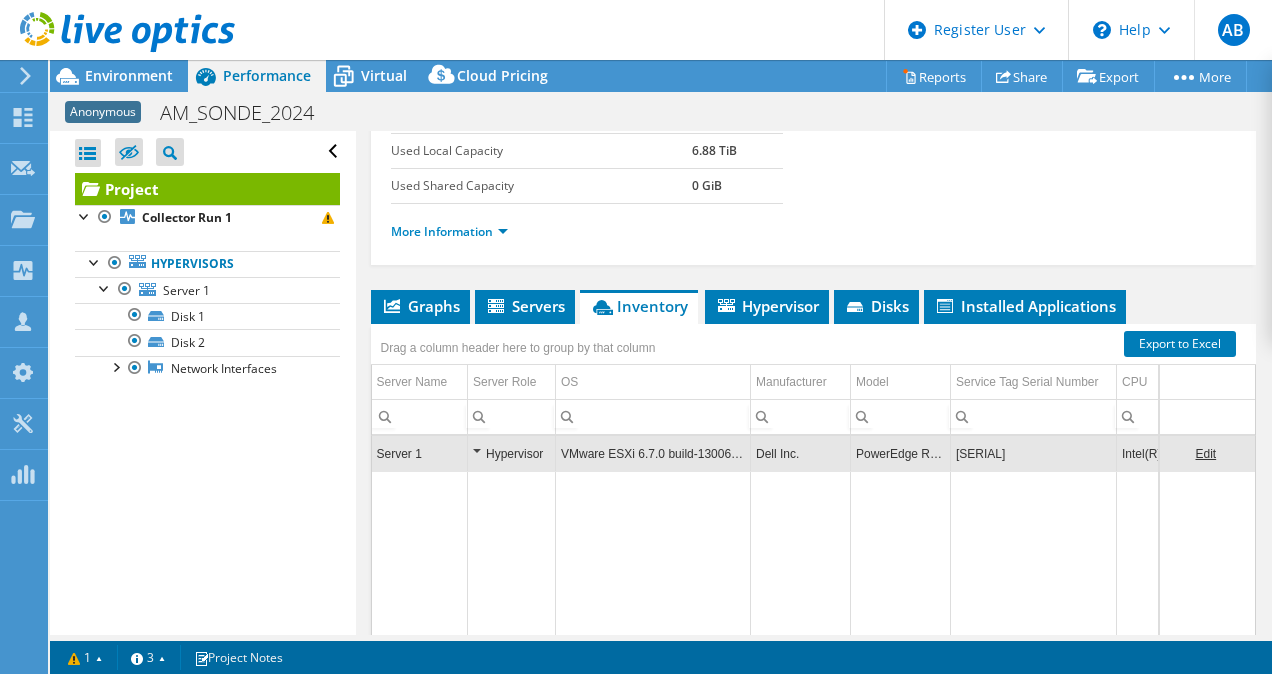 click on "[SERIAL]" at bounding box center [1034, 453] 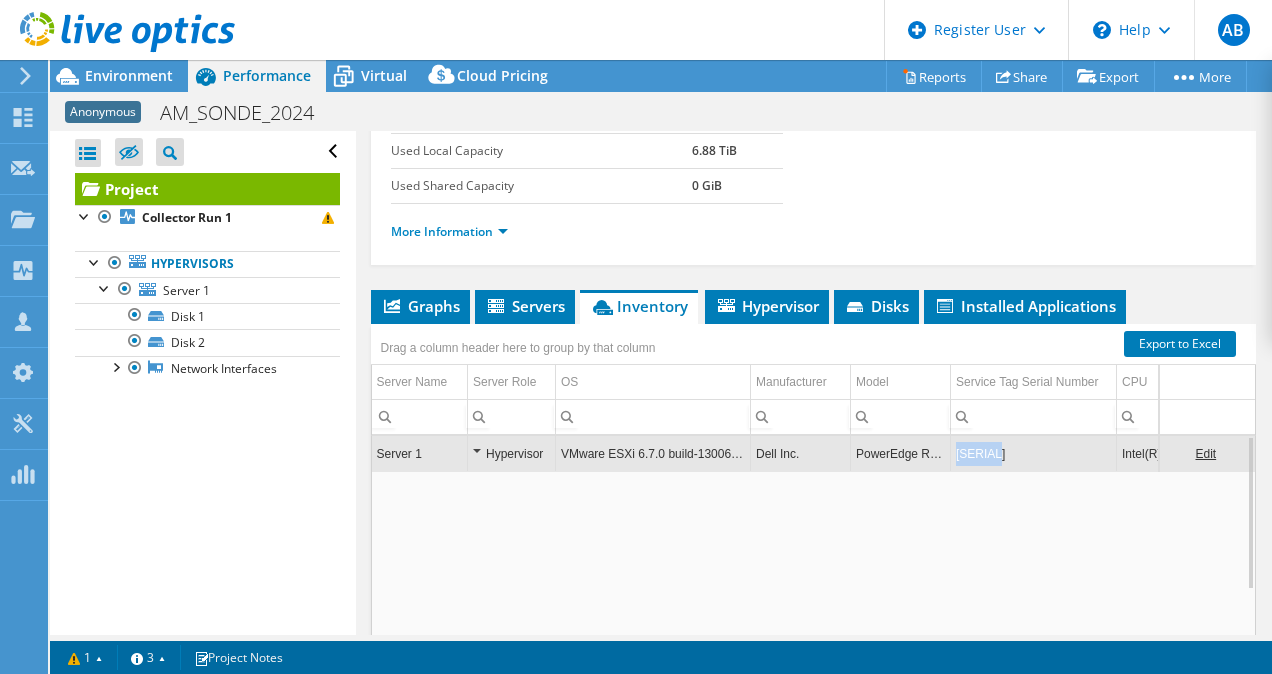 click on "[SERIAL]" at bounding box center [1034, 453] 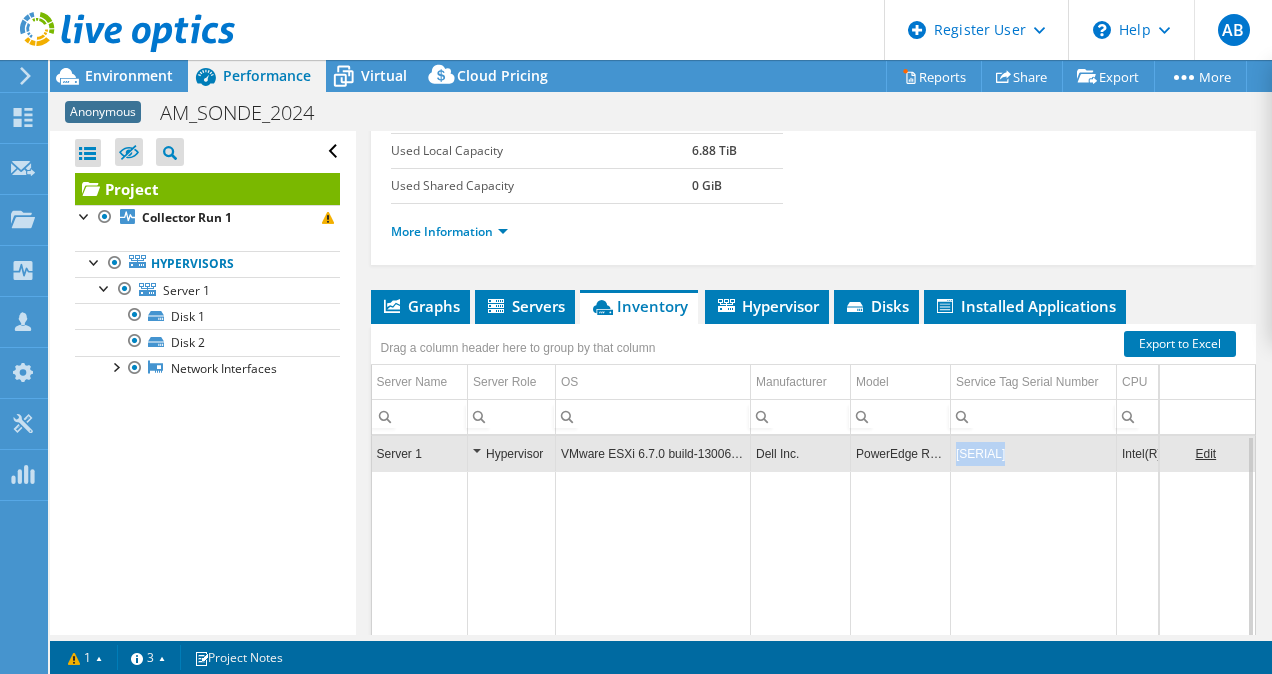 click on "[SERIAL]" at bounding box center [1034, 453] 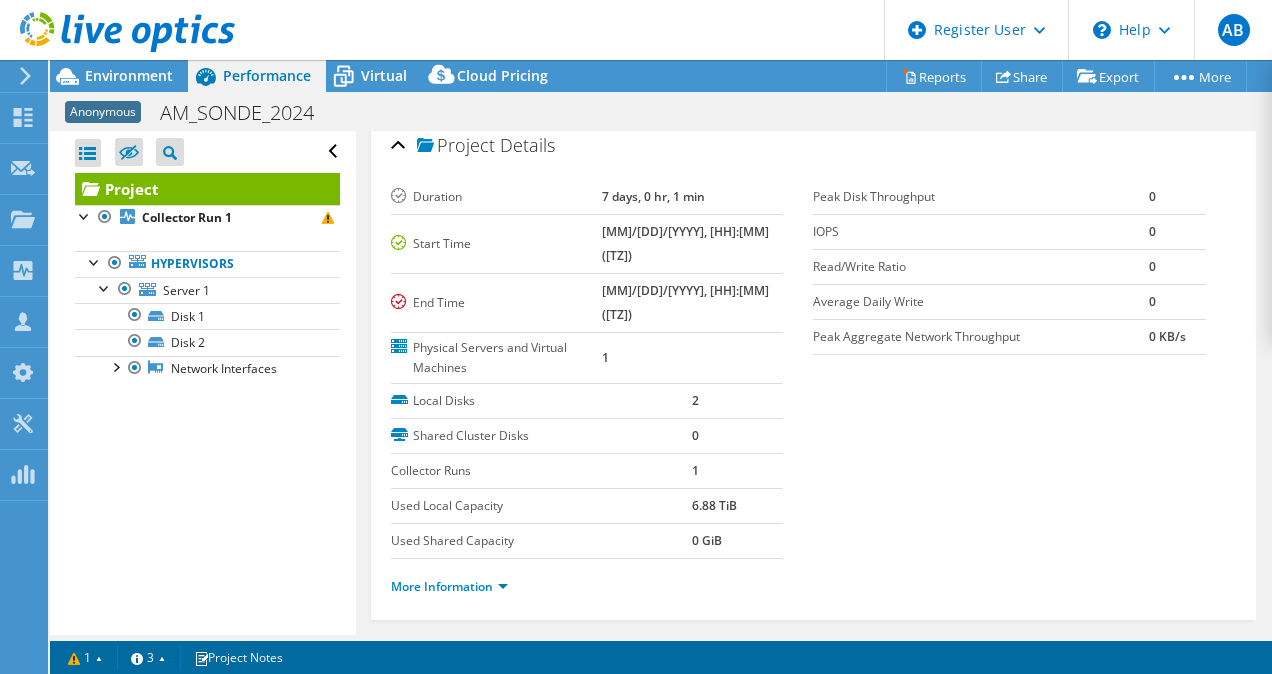 scroll, scrollTop: 0, scrollLeft: 0, axis: both 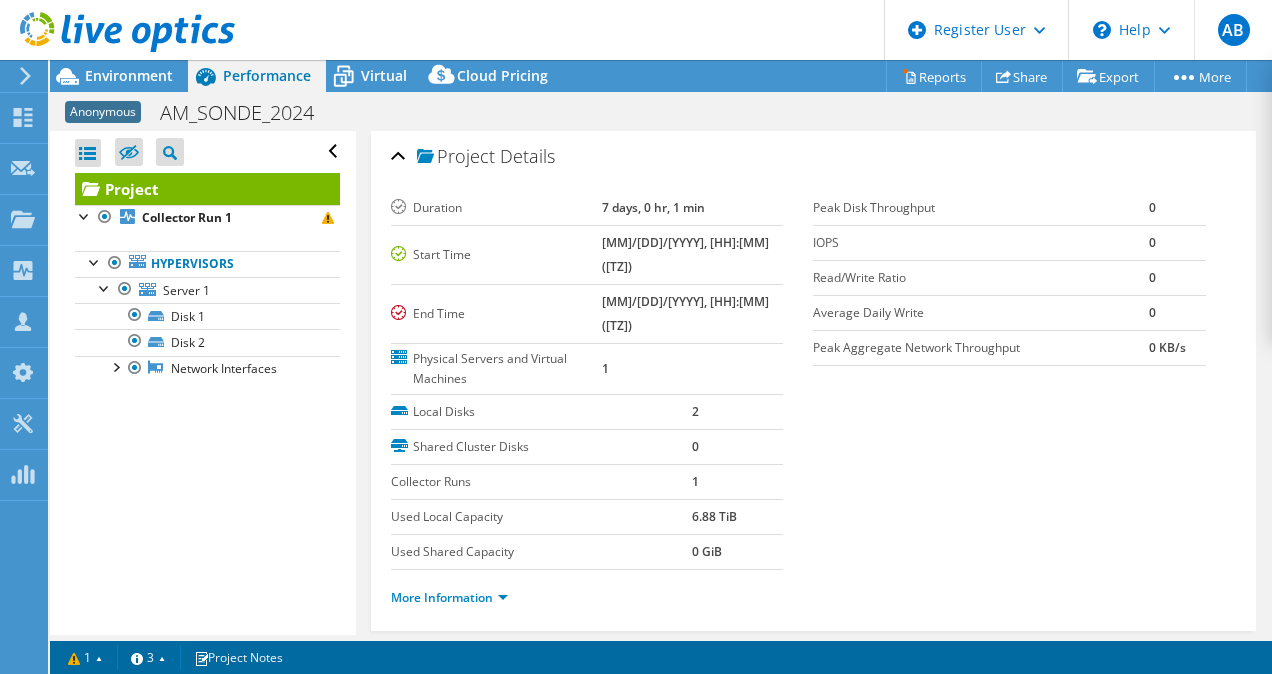 click at bounding box center (117, 33) 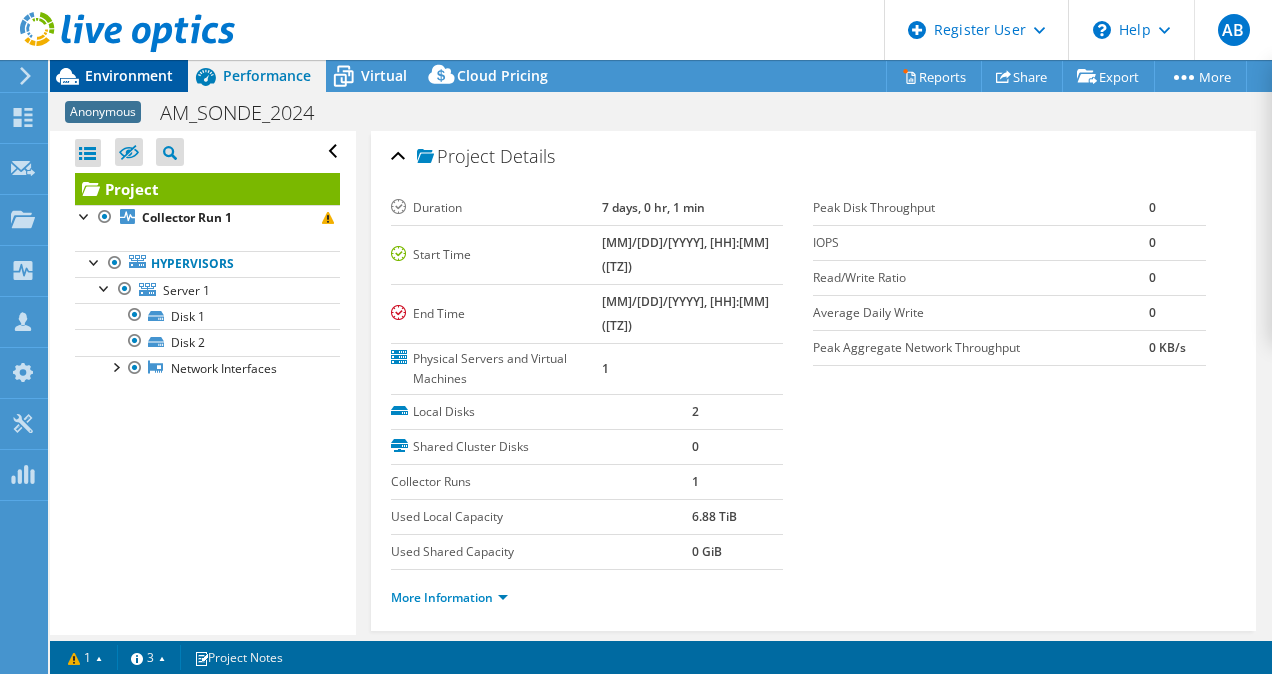 click on "Environment" at bounding box center [129, 75] 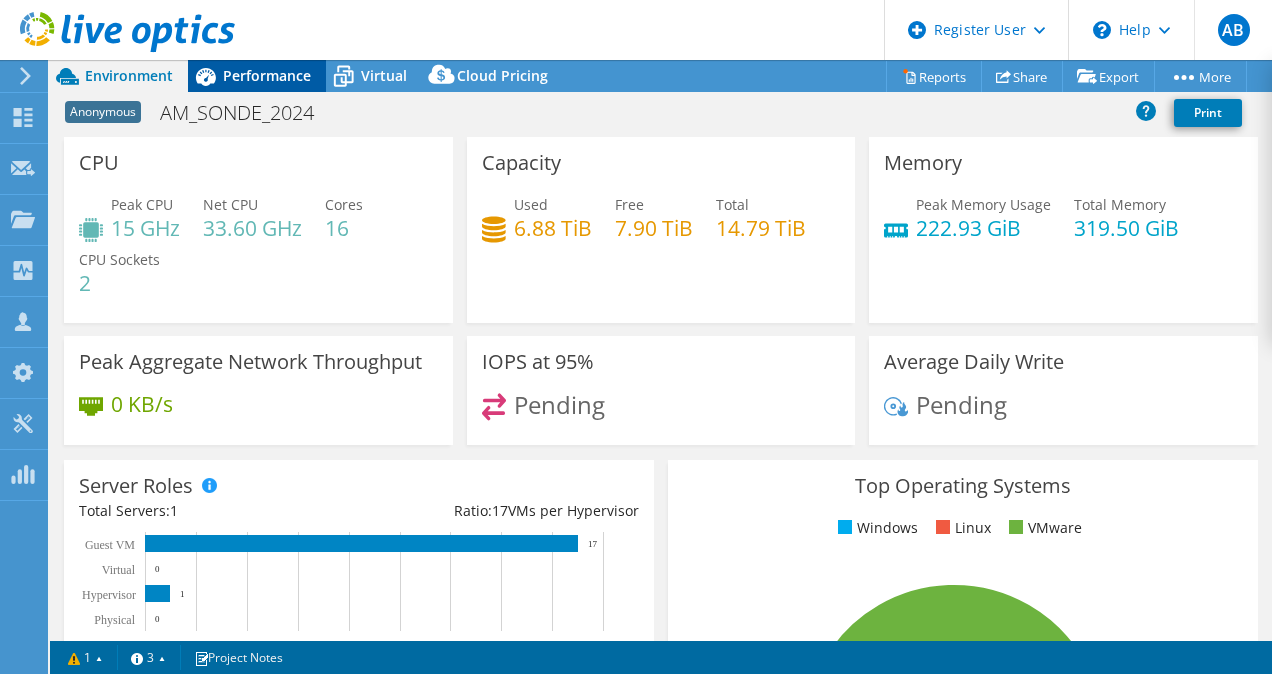 click on "Performance" at bounding box center (267, 75) 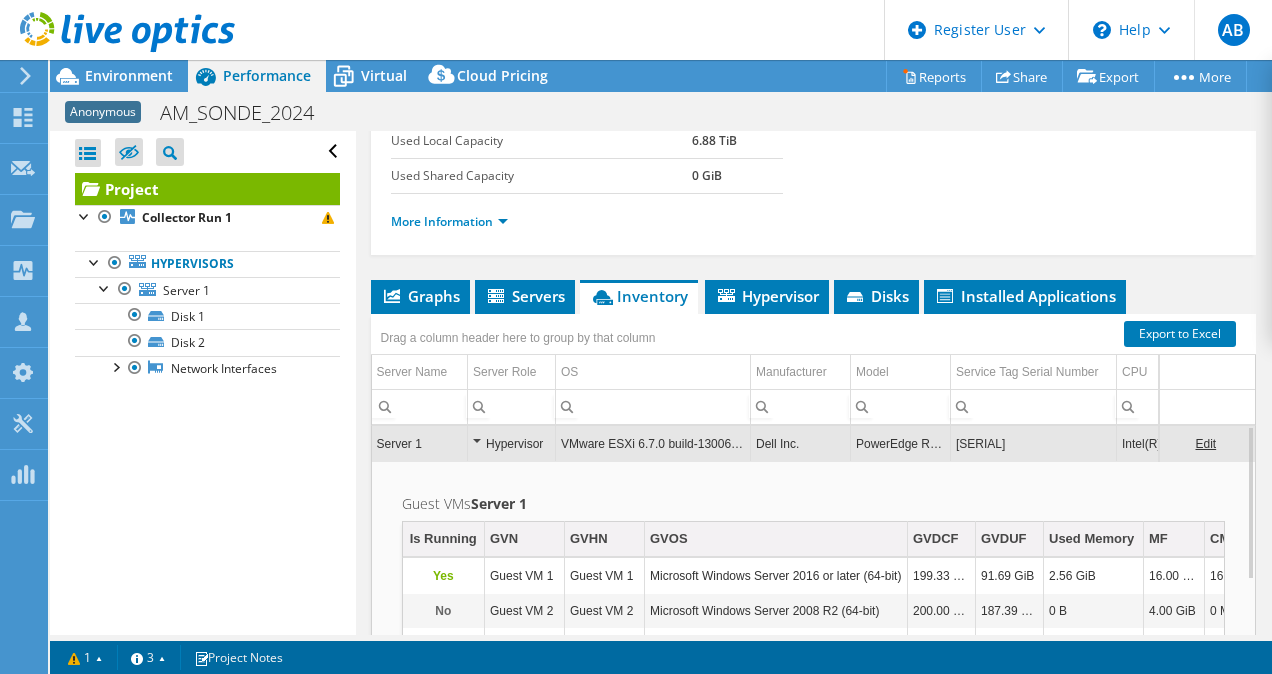 scroll, scrollTop: 388, scrollLeft: 0, axis: vertical 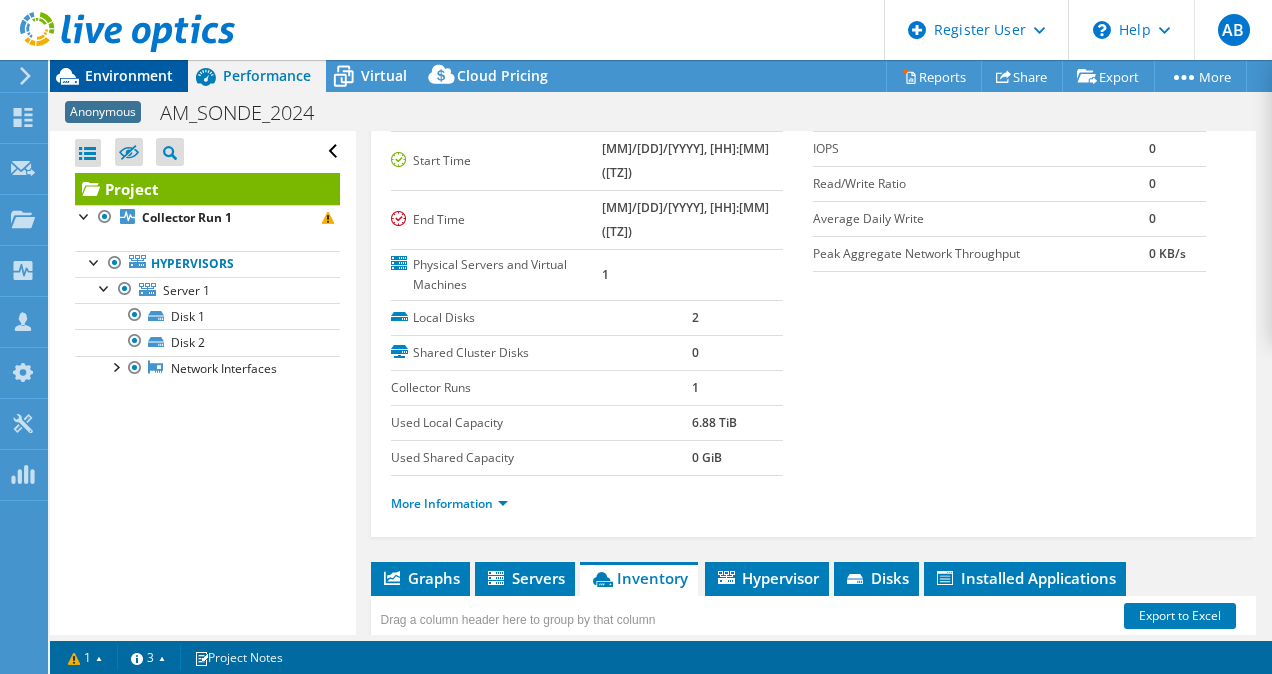 click on "Environment" at bounding box center [129, 75] 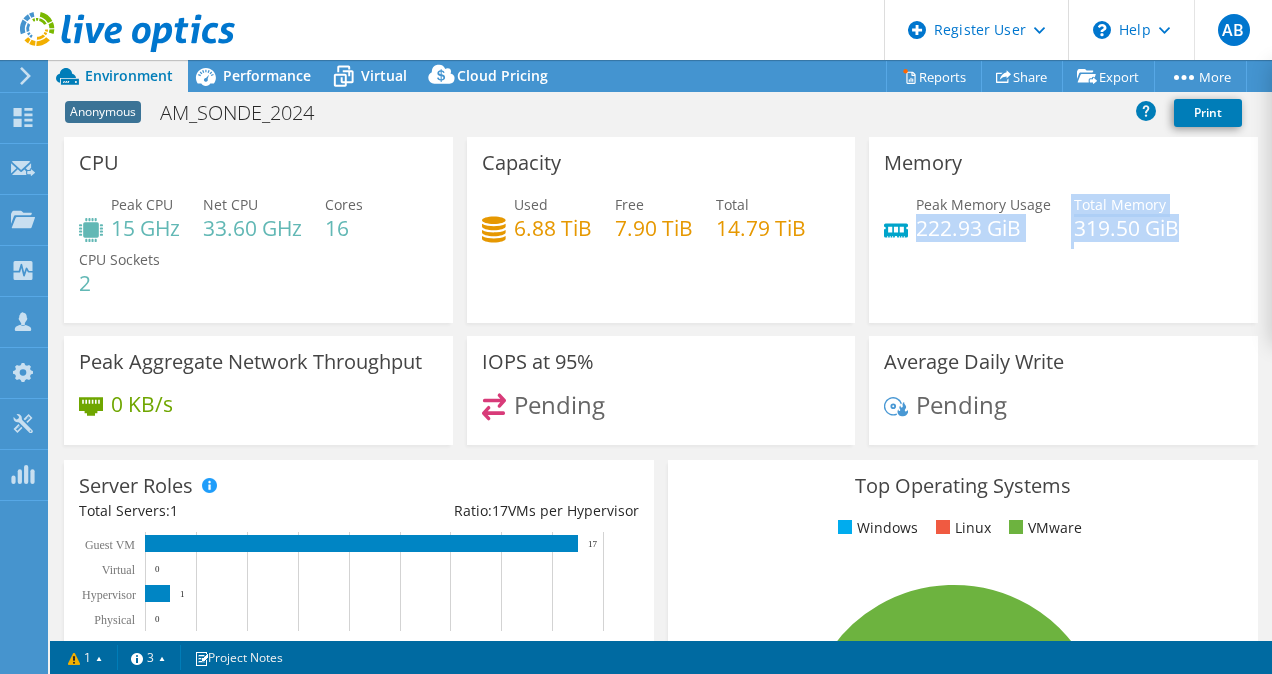 drag, startPoint x: 909, startPoint y: 228, endPoint x: 1164, endPoint y: 226, distance: 255.00784 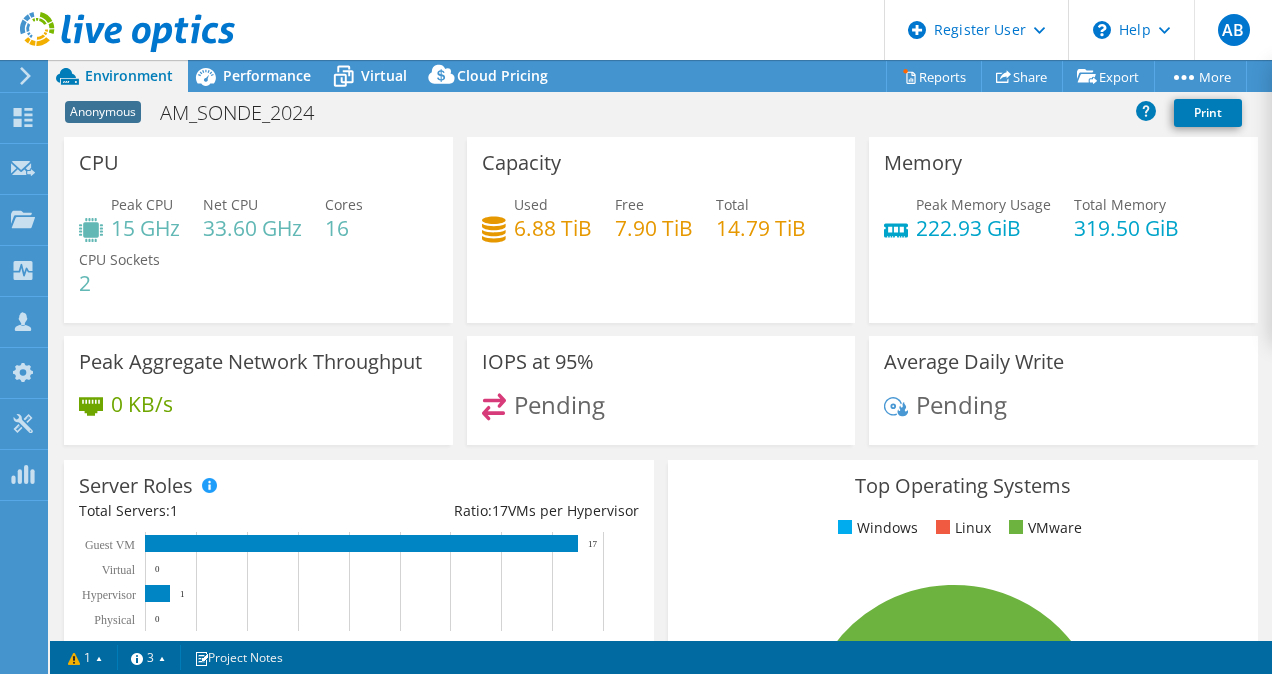 drag, startPoint x: 1164, startPoint y: 226, endPoint x: 1139, endPoint y: 275, distance: 55.00909 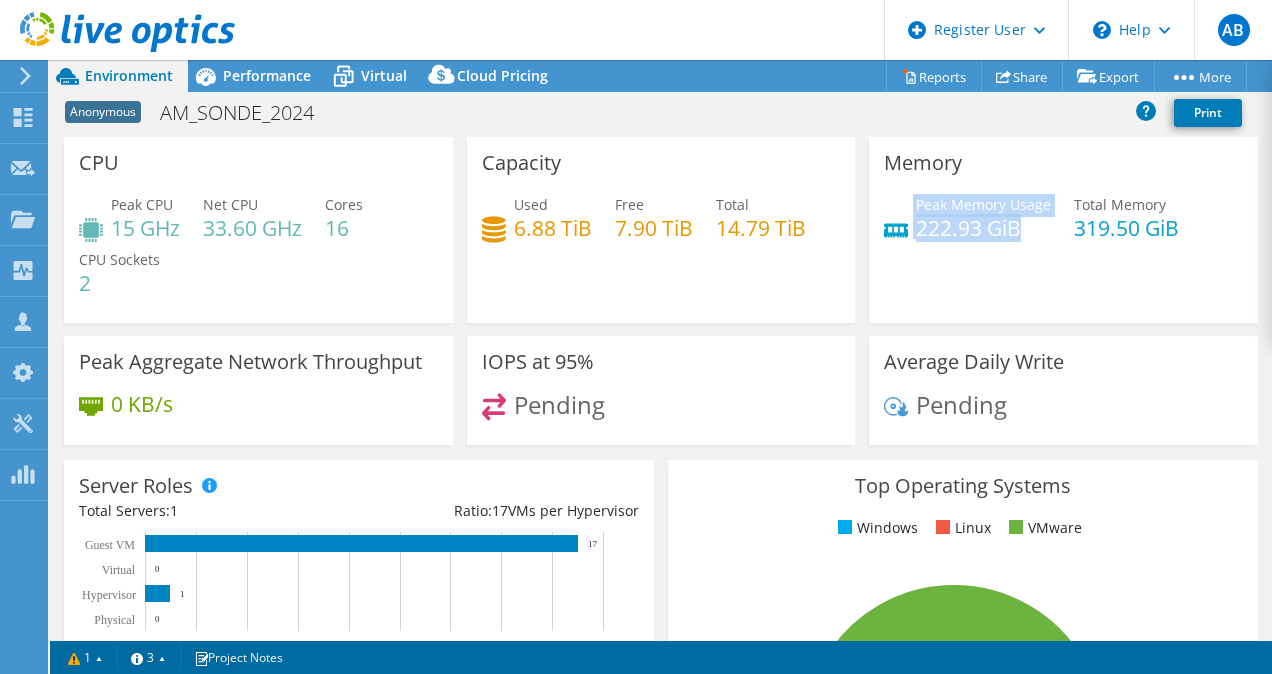 drag, startPoint x: 1014, startPoint y: 227, endPoint x: 900, endPoint y: 216, distance: 114.52947 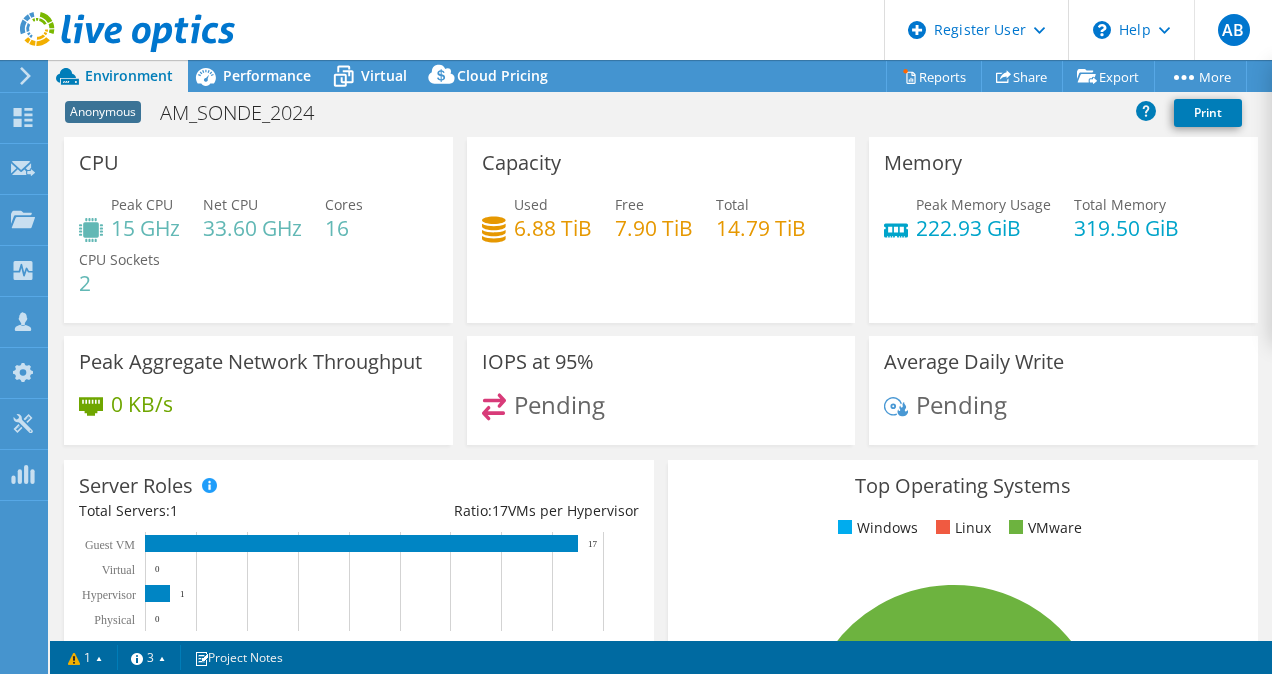 drag, startPoint x: 900, startPoint y: 216, endPoint x: 964, endPoint y: 273, distance: 85.70297 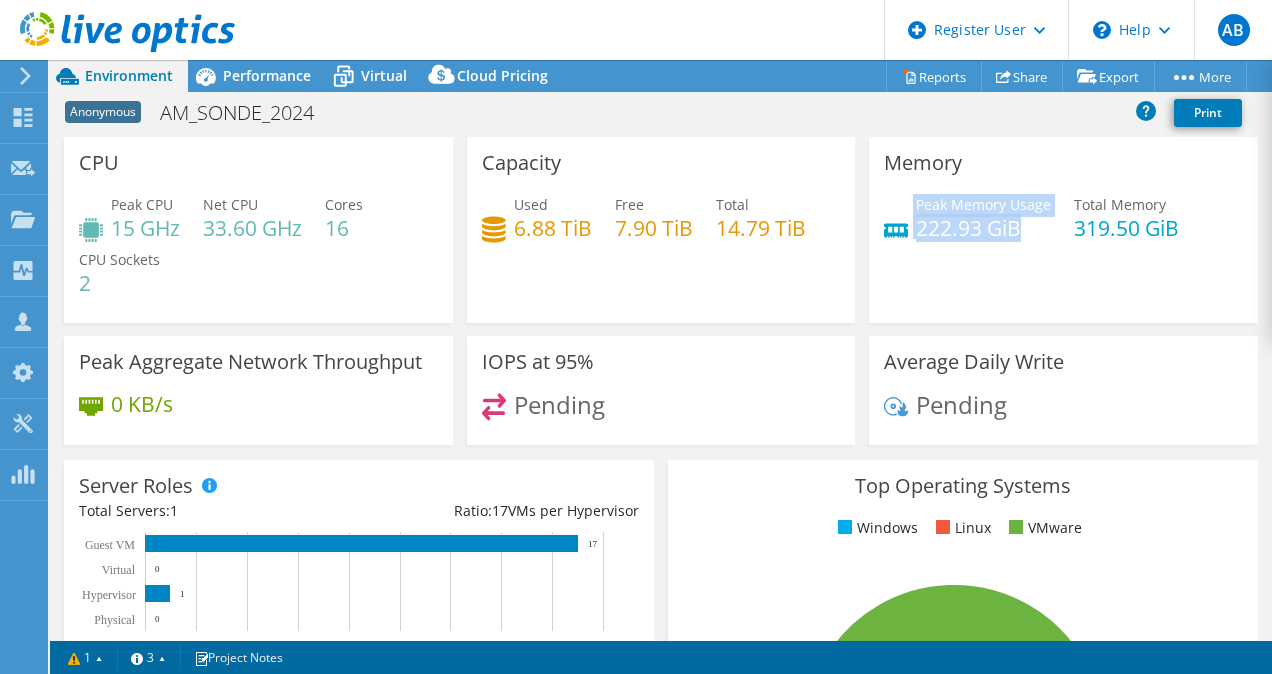 drag, startPoint x: 1011, startPoint y: 229, endPoint x: 893, endPoint y: 223, distance: 118.15244 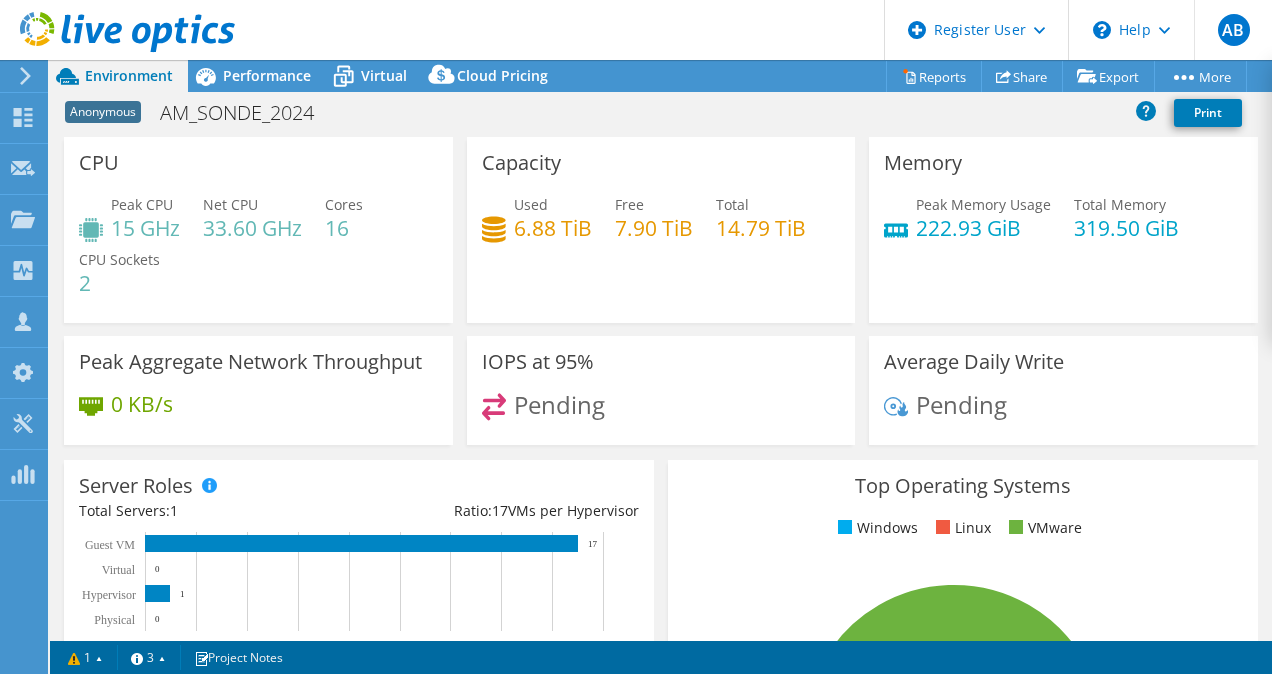 drag, startPoint x: 893, startPoint y: 223, endPoint x: 1033, endPoint y: 254, distance: 143.39107 